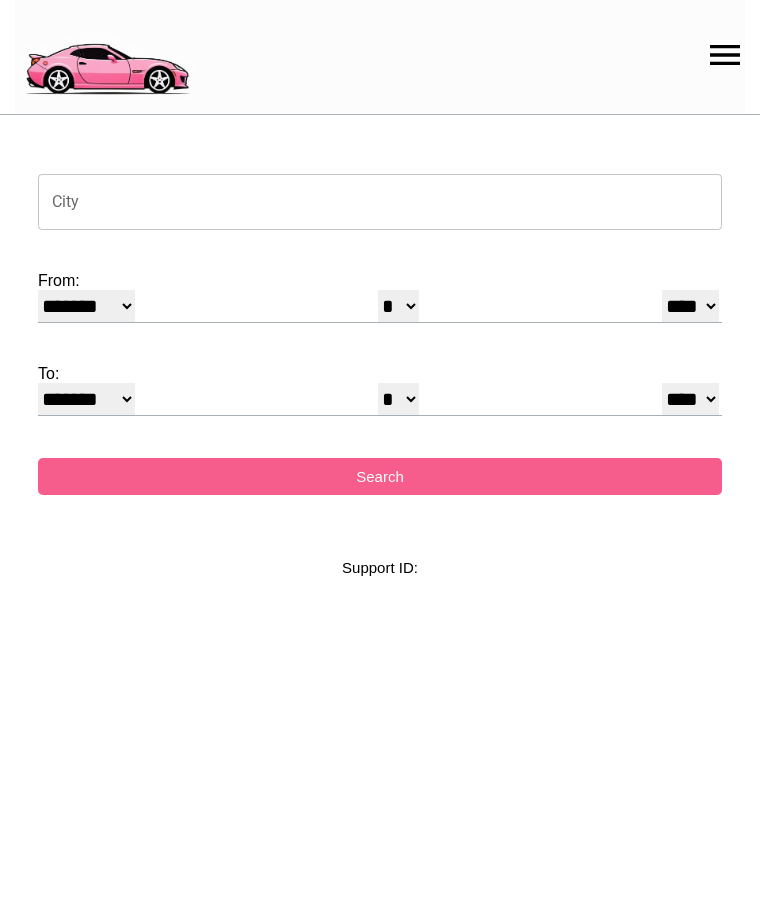 select on "*" 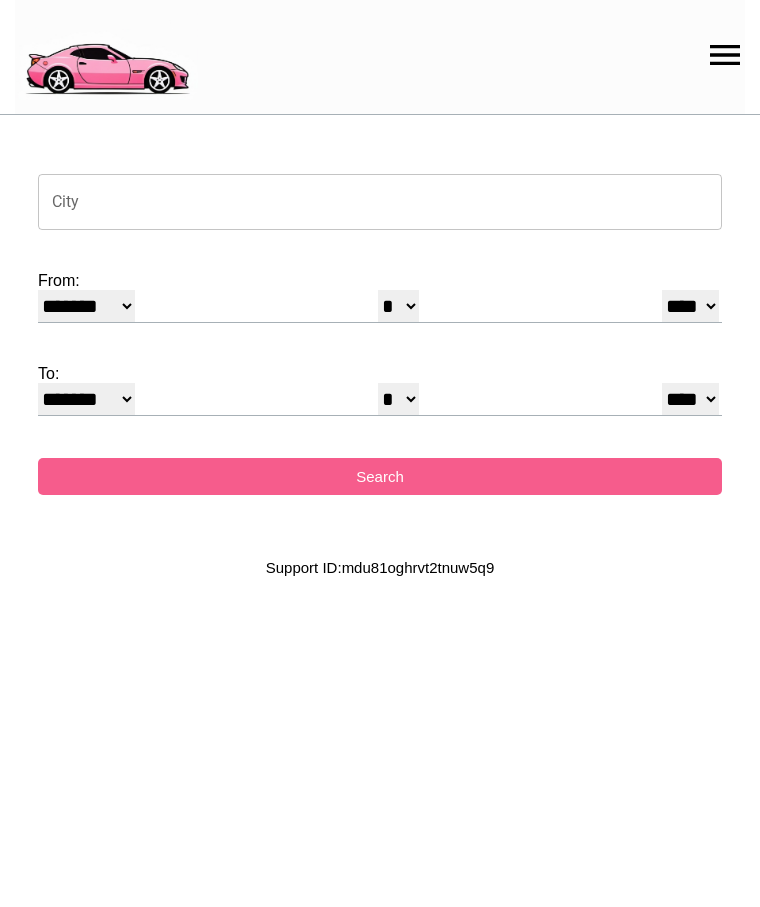 scroll, scrollTop: 0, scrollLeft: 0, axis: both 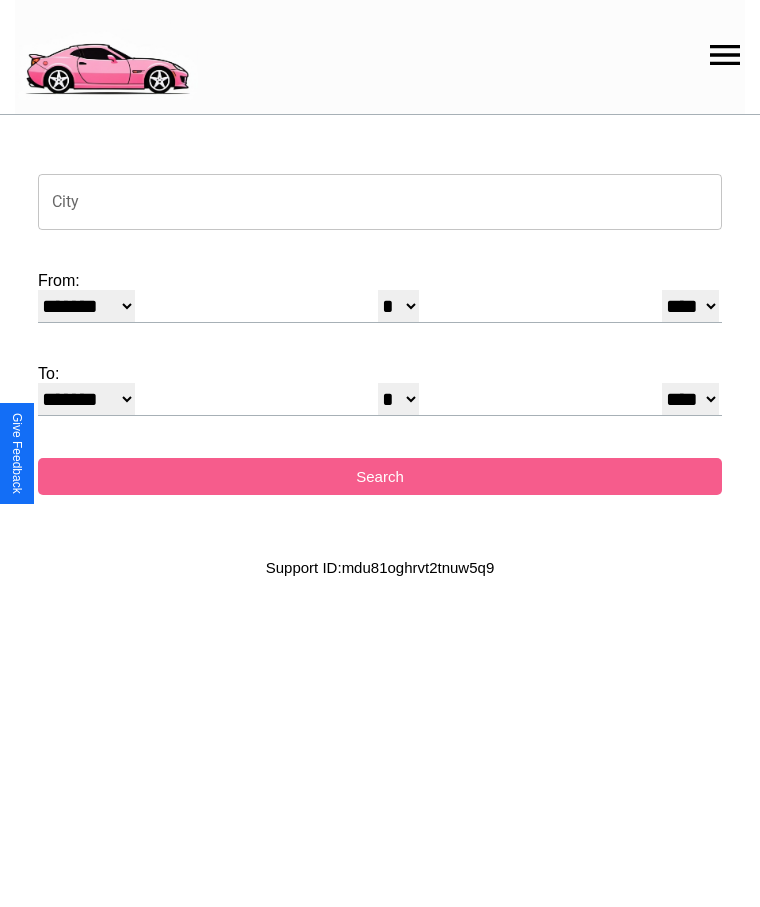 click on "City" at bounding box center (380, 202) 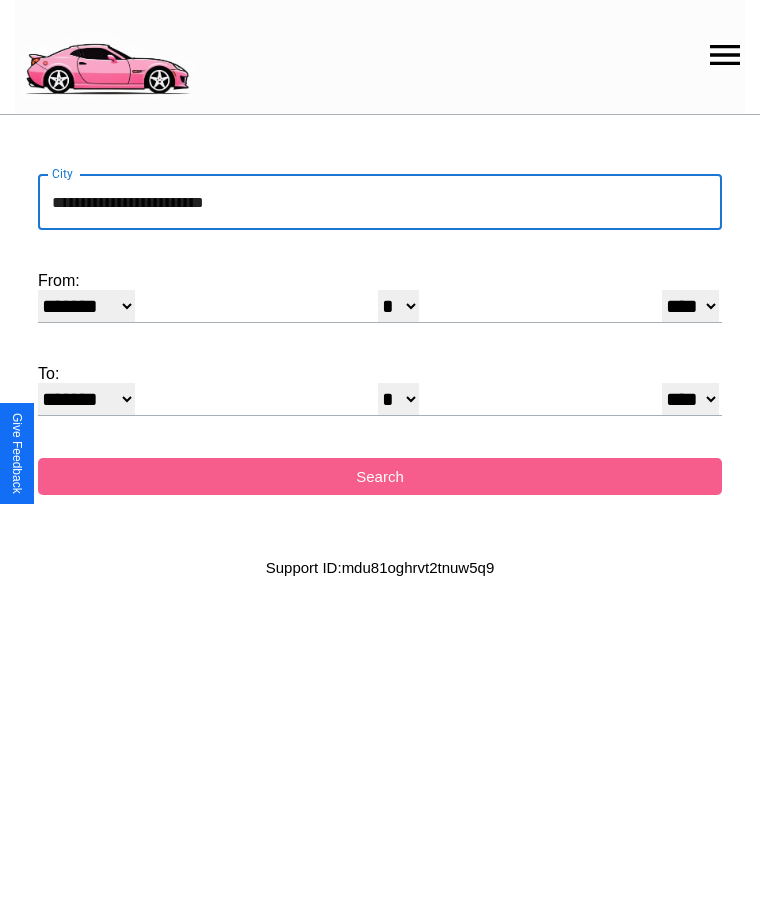 type on "**********" 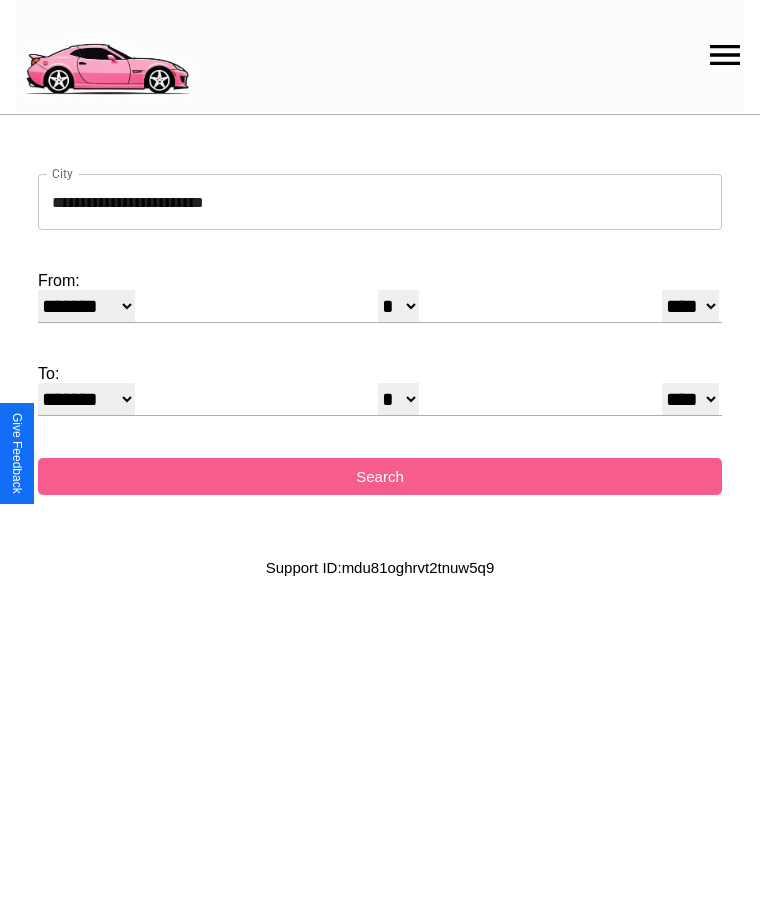 select on "*" 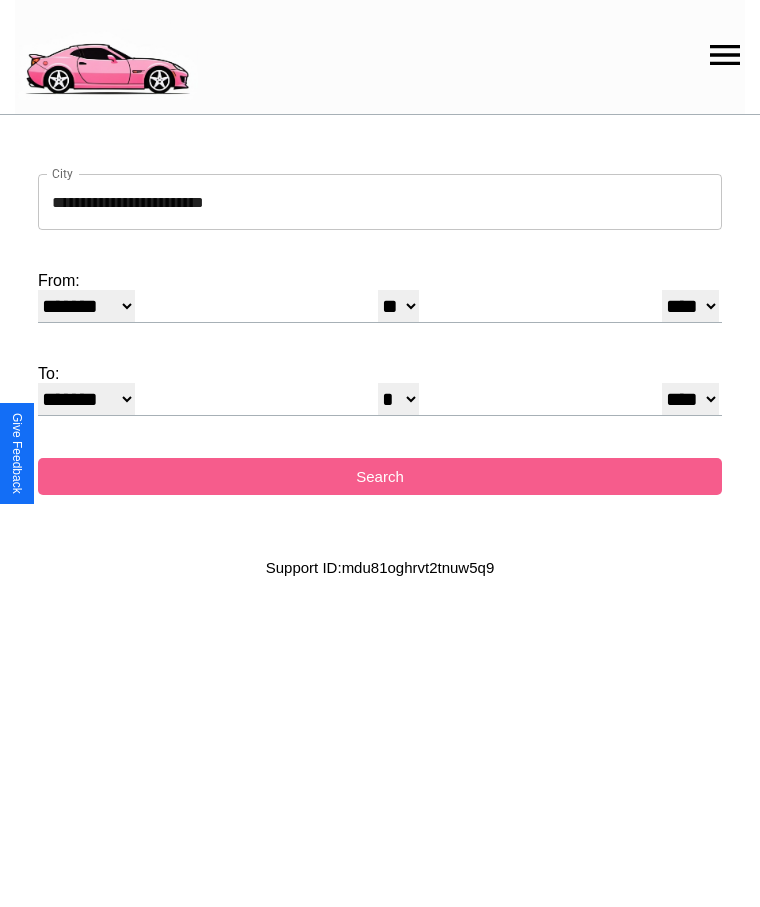 click on "**** **** **** **** **** **** **** **** **** ****" at bounding box center (690, 306) 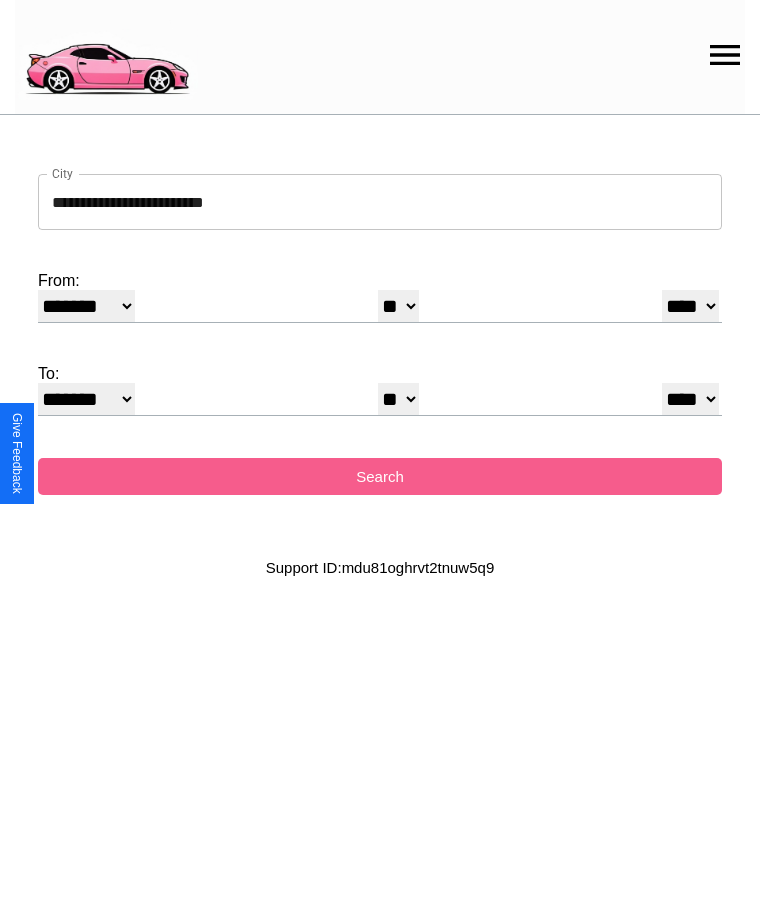 click on "******* ******** ***** ***** *** **** **** ****** ********* ******* ******** ********" at bounding box center (86, 399) 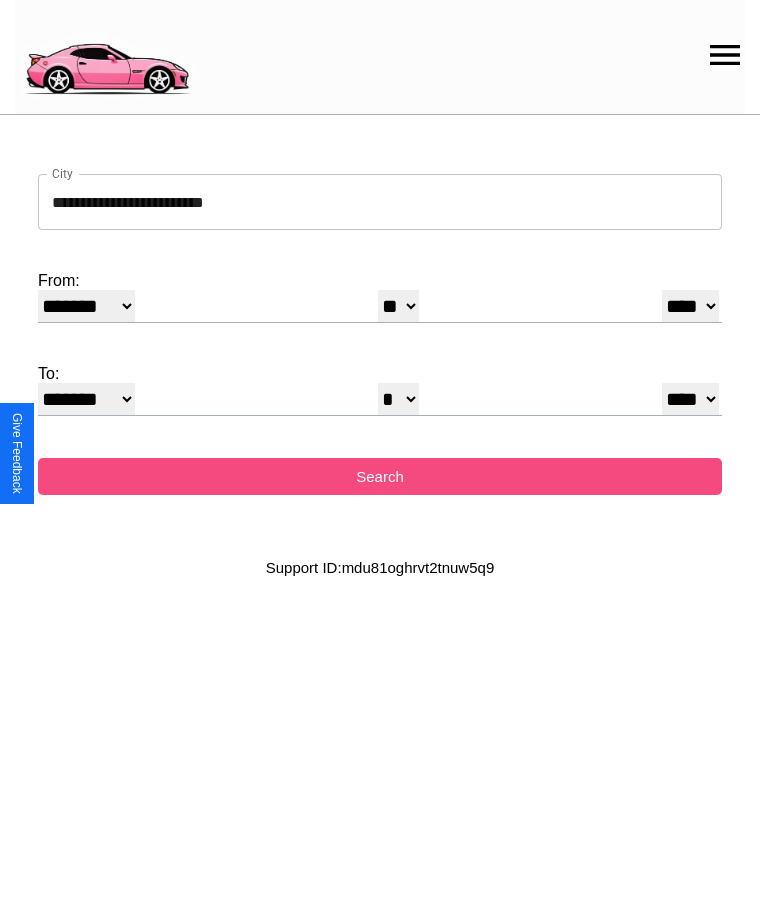 click on "Search" at bounding box center [380, 476] 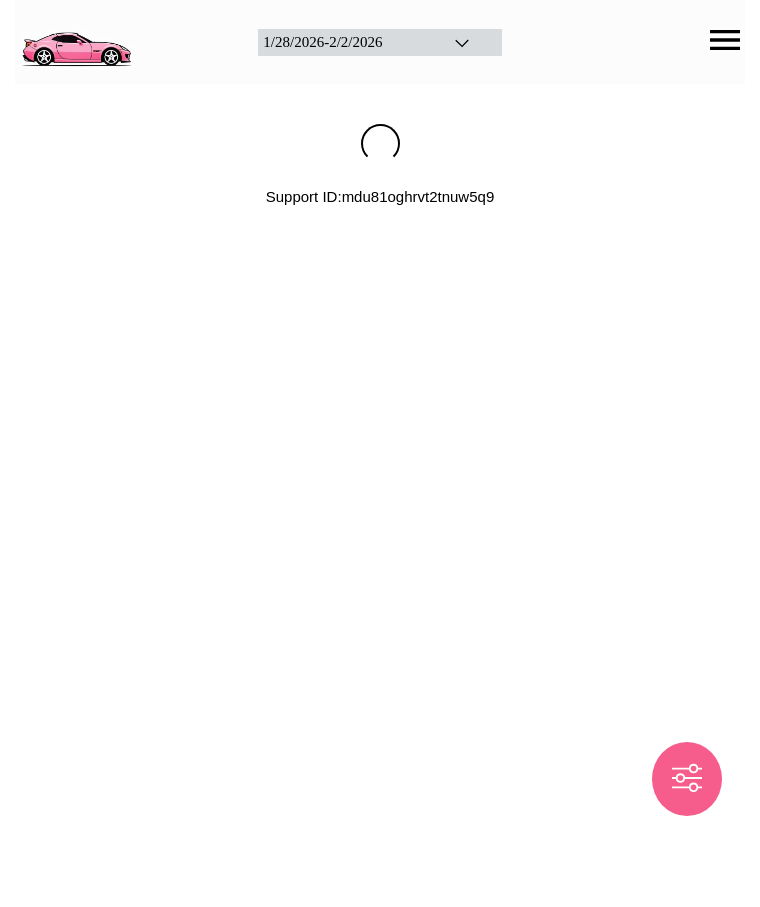 scroll, scrollTop: 0, scrollLeft: 0, axis: both 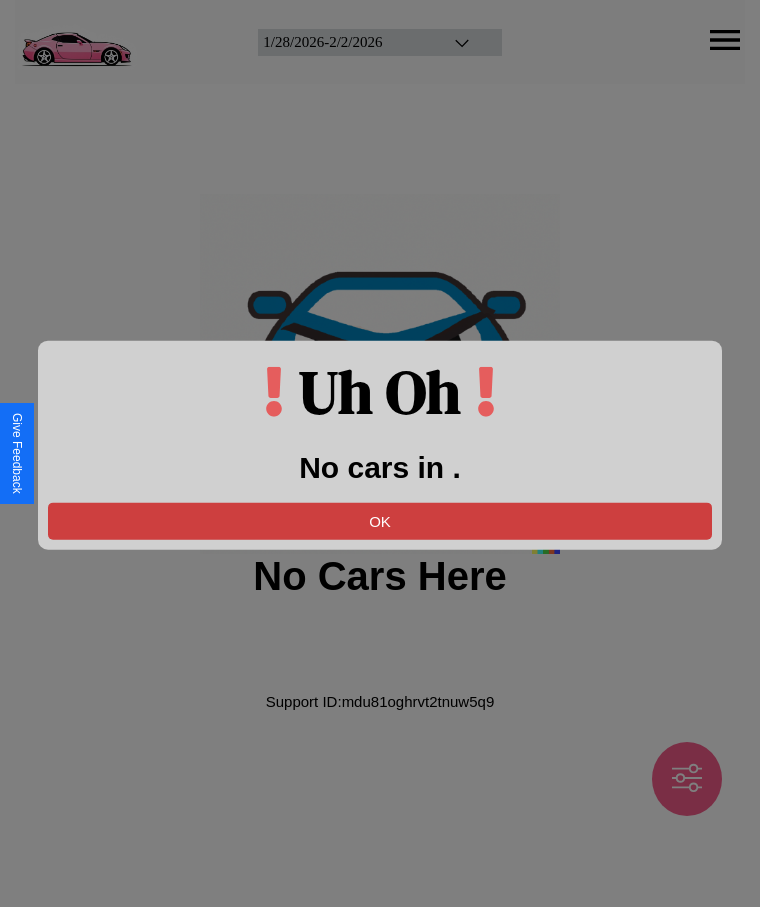 click on "OK" at bounding box center (380, 520) 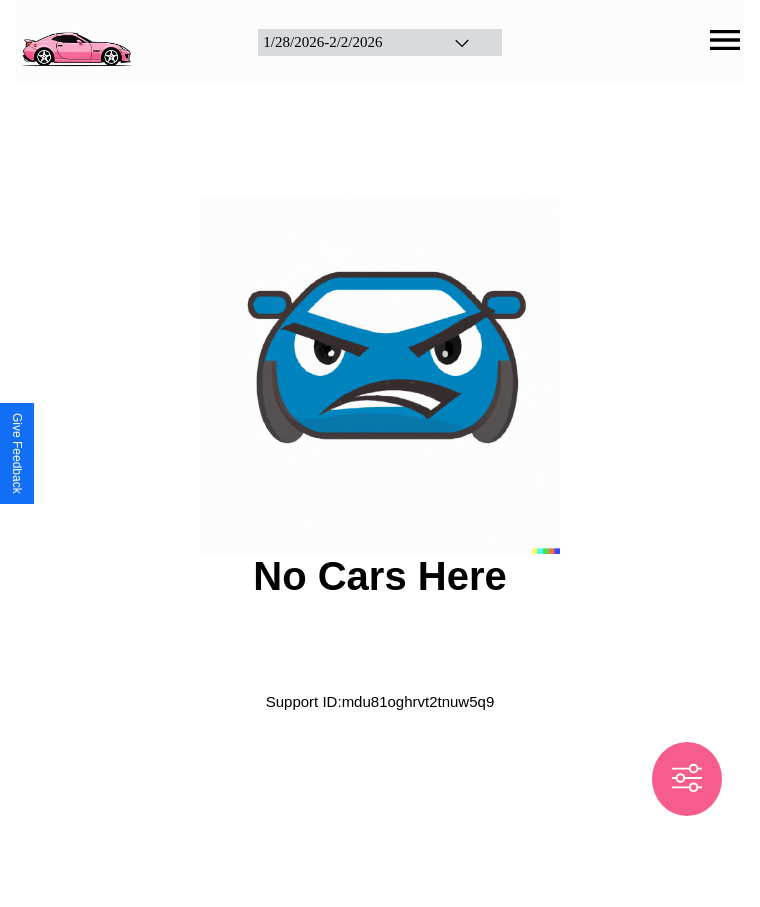 click at bounding box center (76, 40) 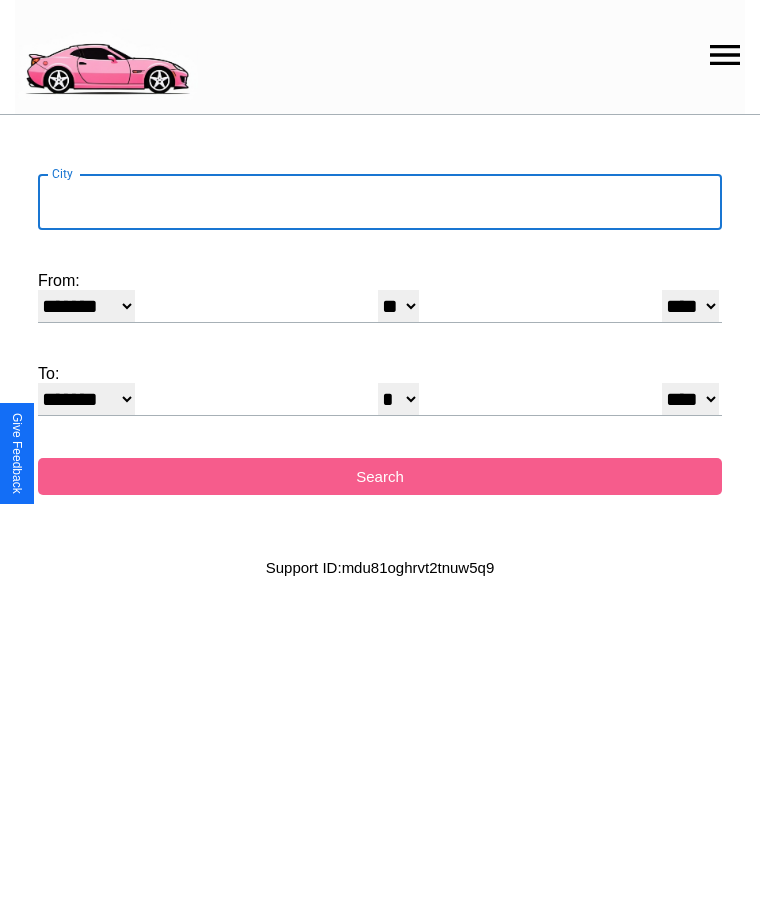 click on "City" at bounding box center [380, 202] 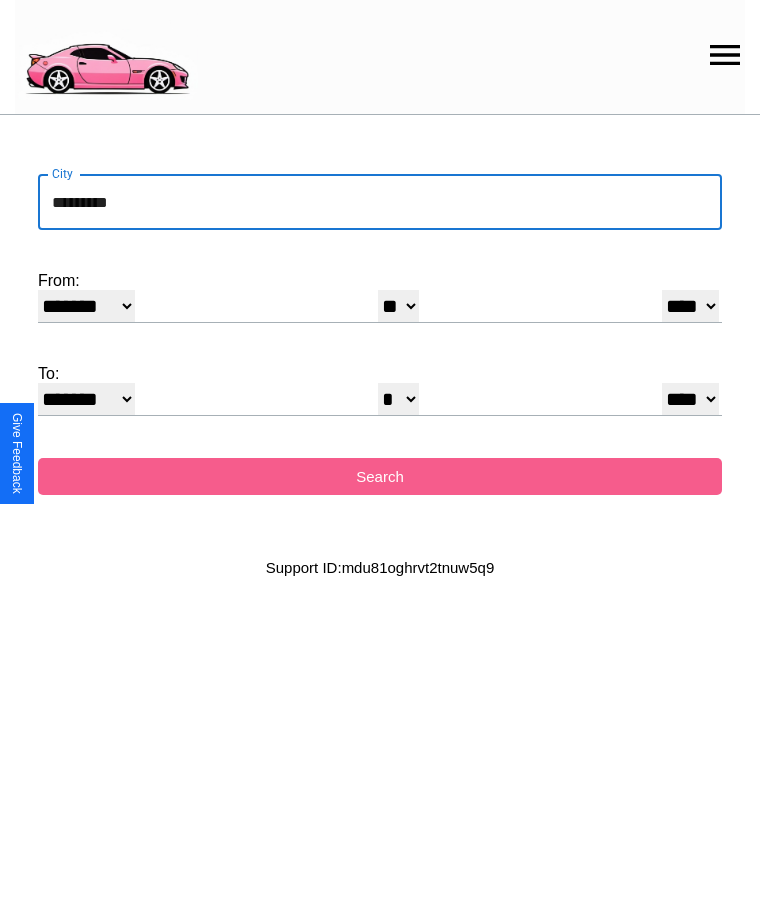 type on "*********" 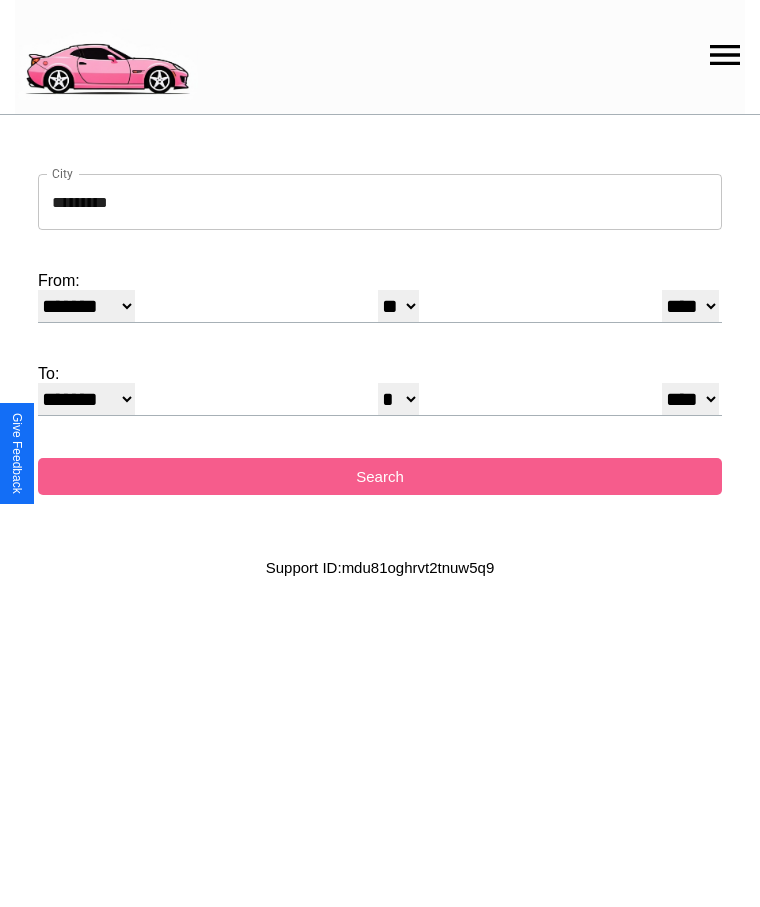 click on "******* ******** ***** ***** *** **** **** ****** ********* ******* ******** ********" at bounding box center [86, 306] 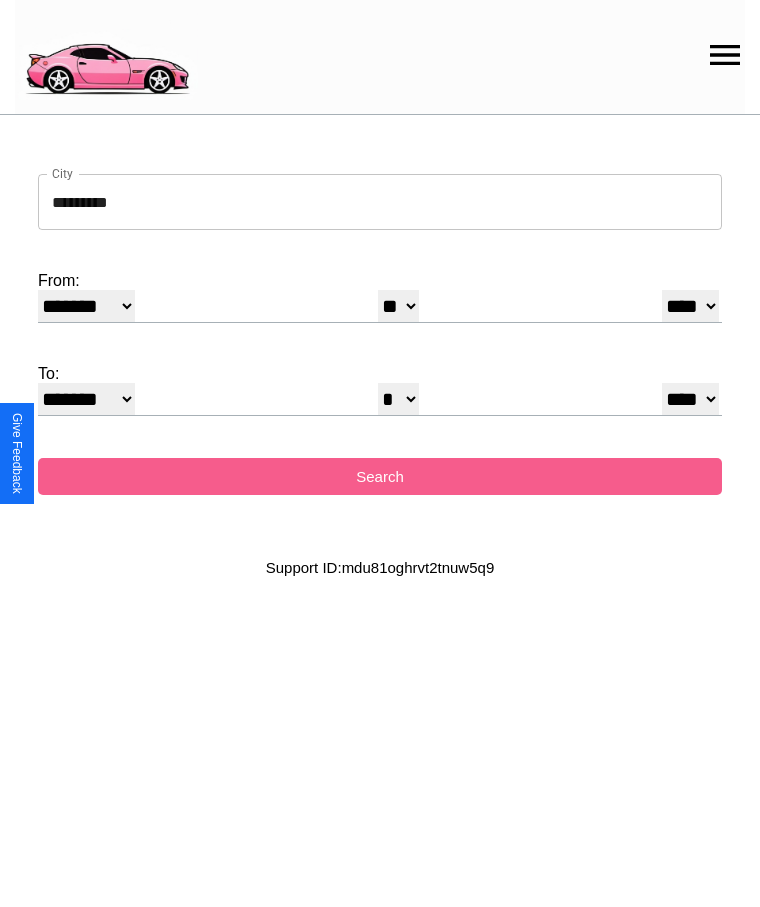 select on "**" 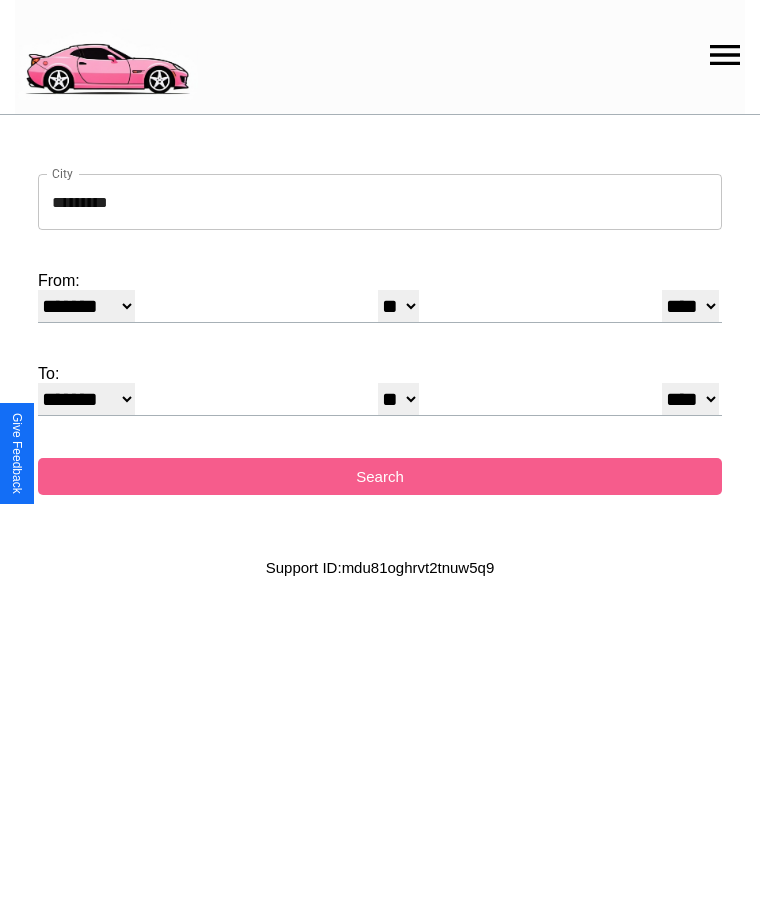 click on "* * * * * * * * * ** ** ** ** ** ** ** ** ** ** ** ** ** ** ** ** ** ** ** ** ** **" at bounding box center [398, 306] 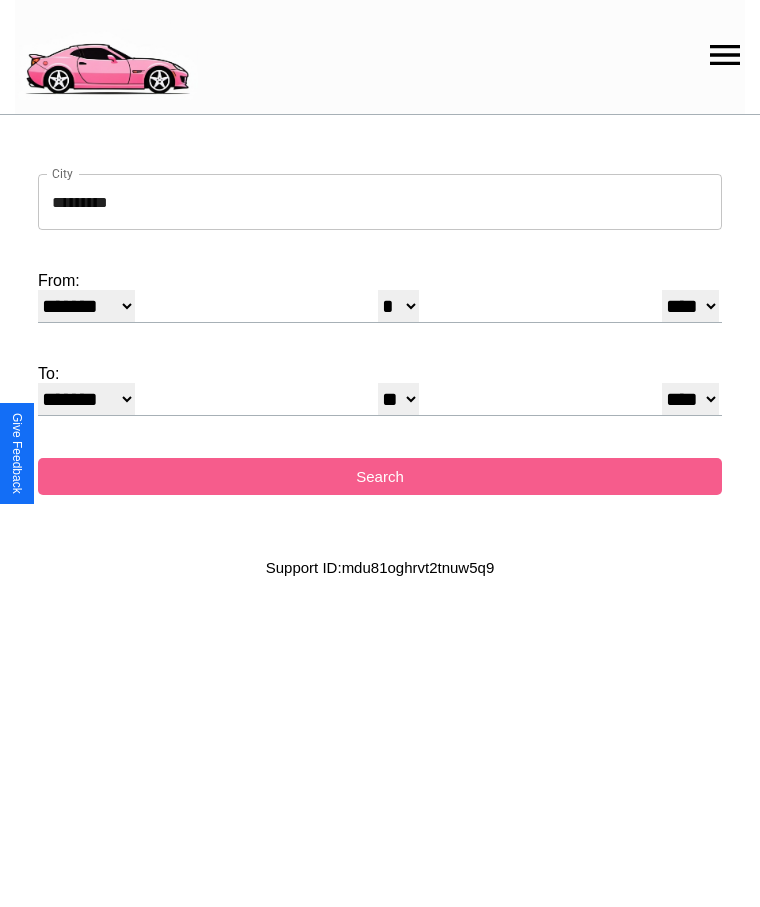 click on "* * * * * * * * * ** ** ** ** ** ** ** ** ** ** ** ** ** ** ** ** ** ** ** ** ** **" at bounding box center [398, 399] 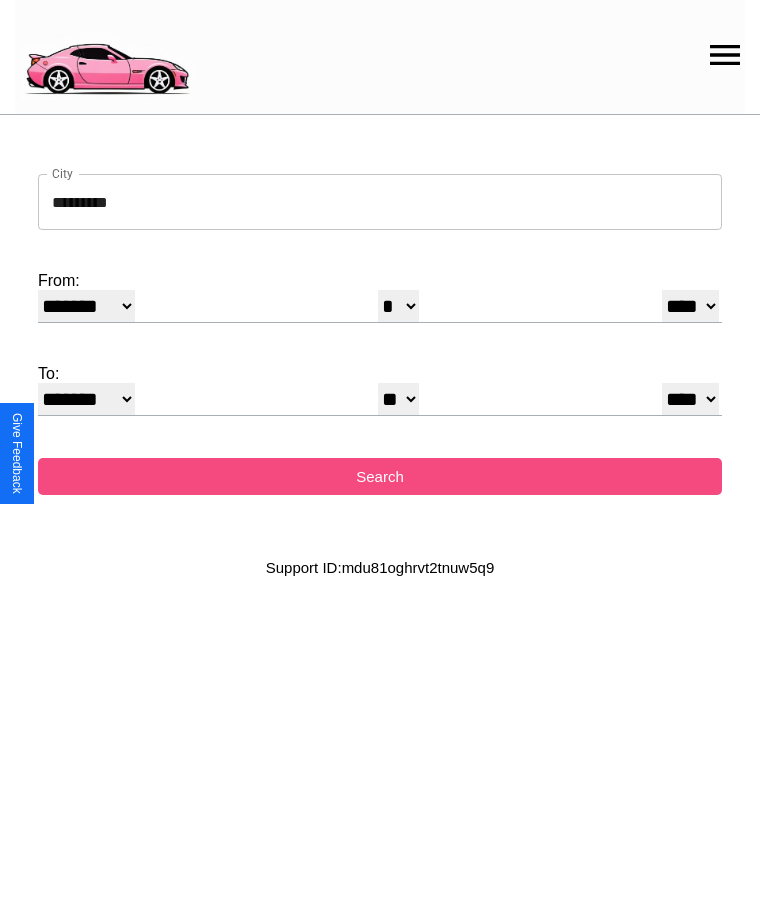 click on "Search" at bounding box center (380, 476) 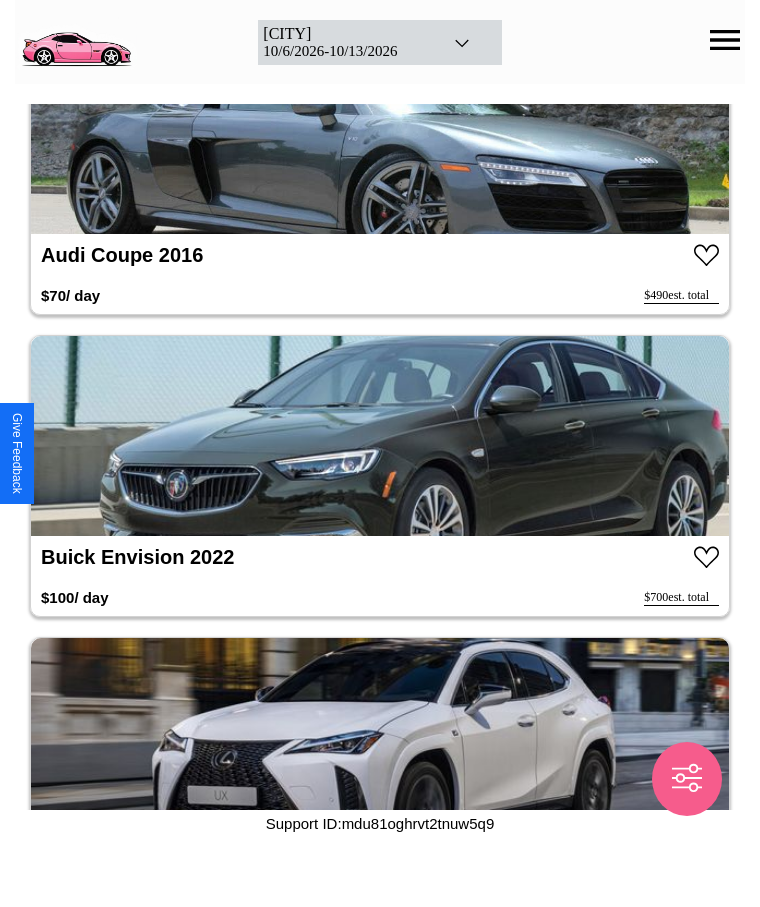 scroll, scrollTop: 4348, scrollLeft: 0, axis: vertical 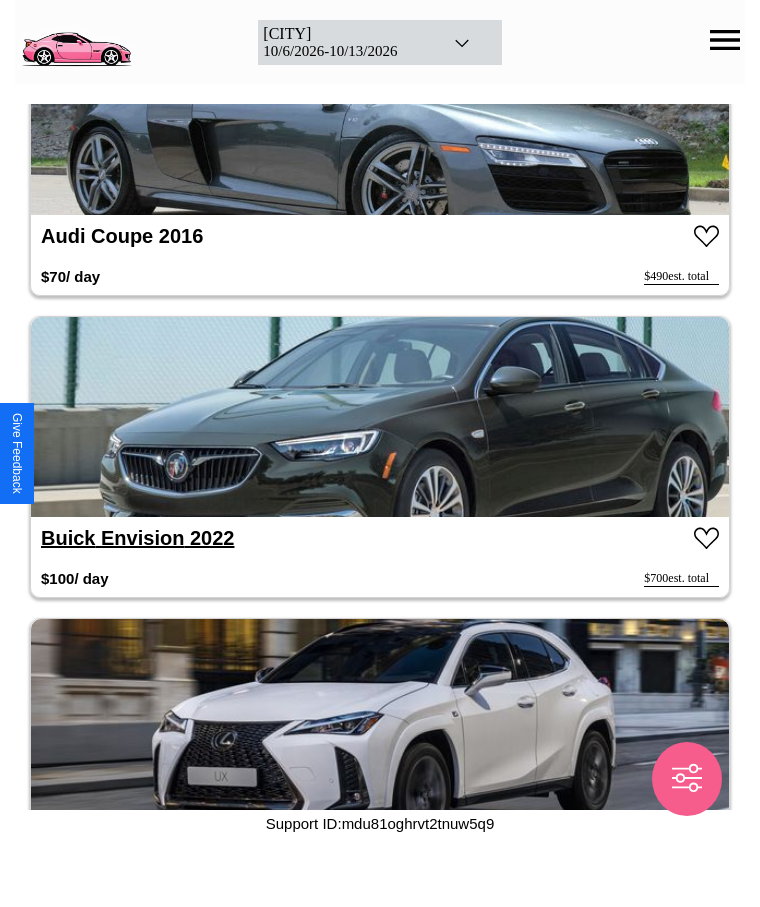 click on "Buick   Envision   2022" at bounding box center [137, 538] 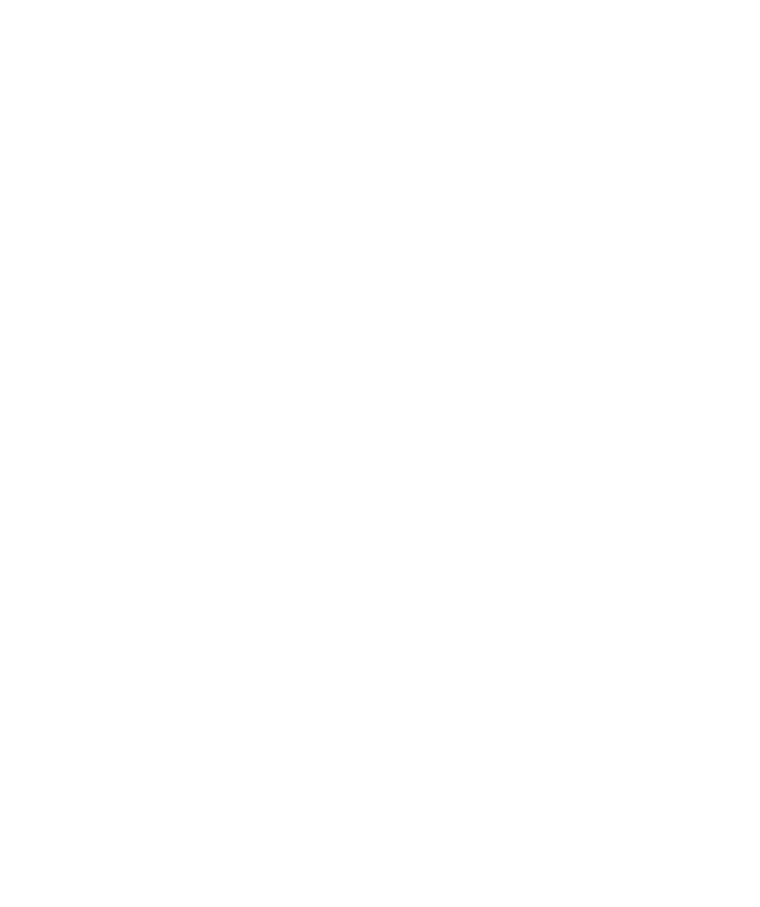 scroll, scrollTop: 0, scrollLeft: 0, axis: both 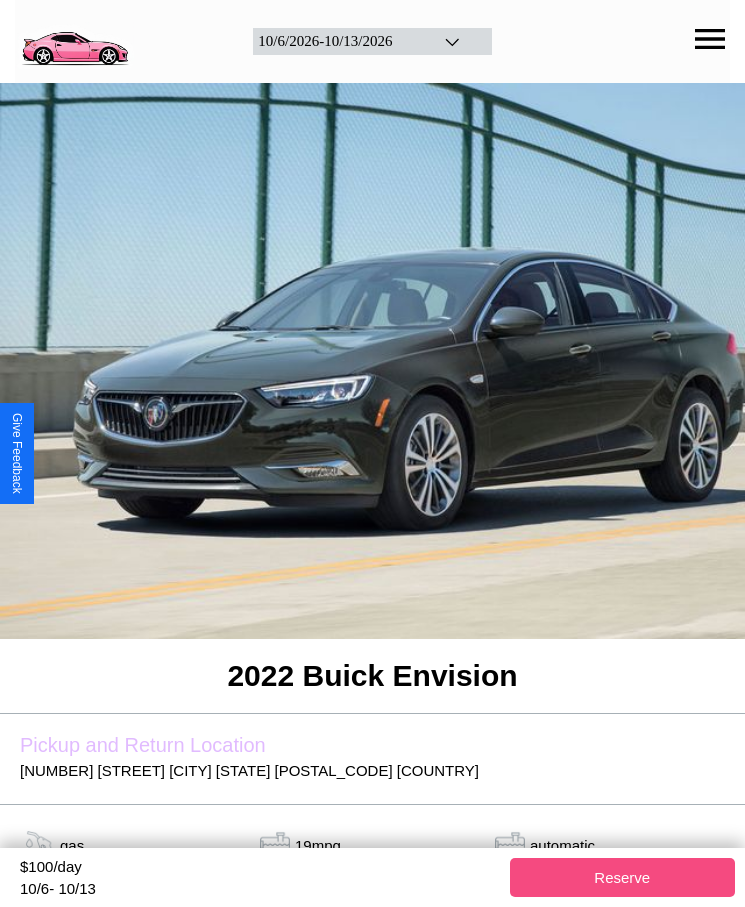 click on "Reserve" at bounding box center [623, 877] 